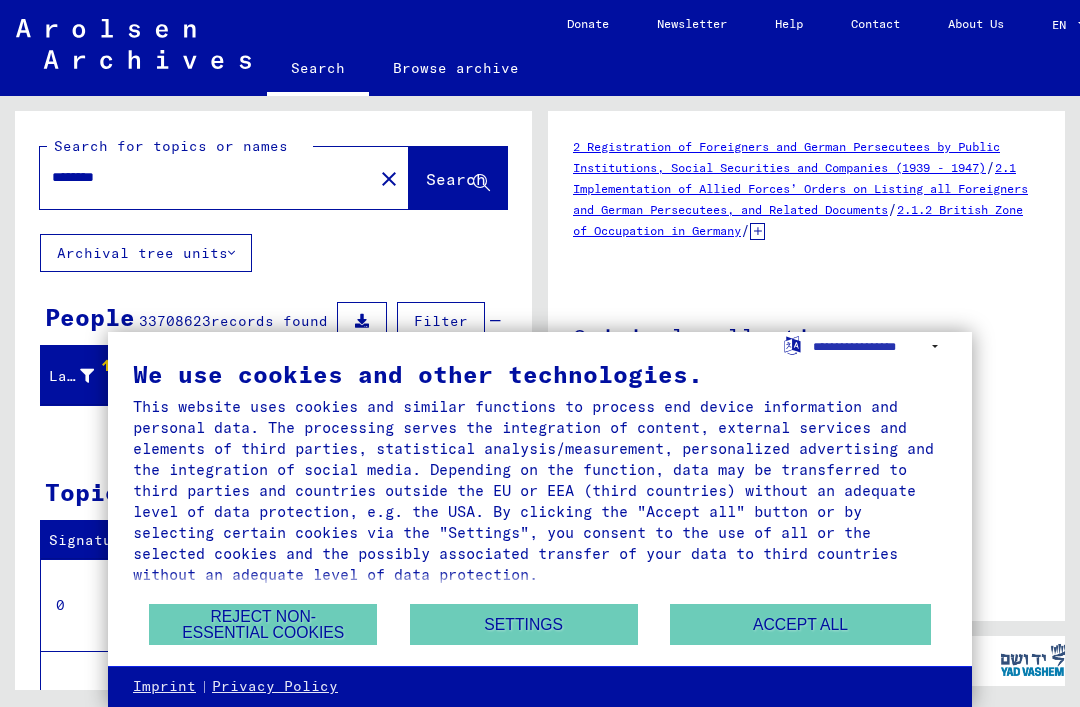 scroll, scrollTop: 0, scrollLeft: 0, axis: both 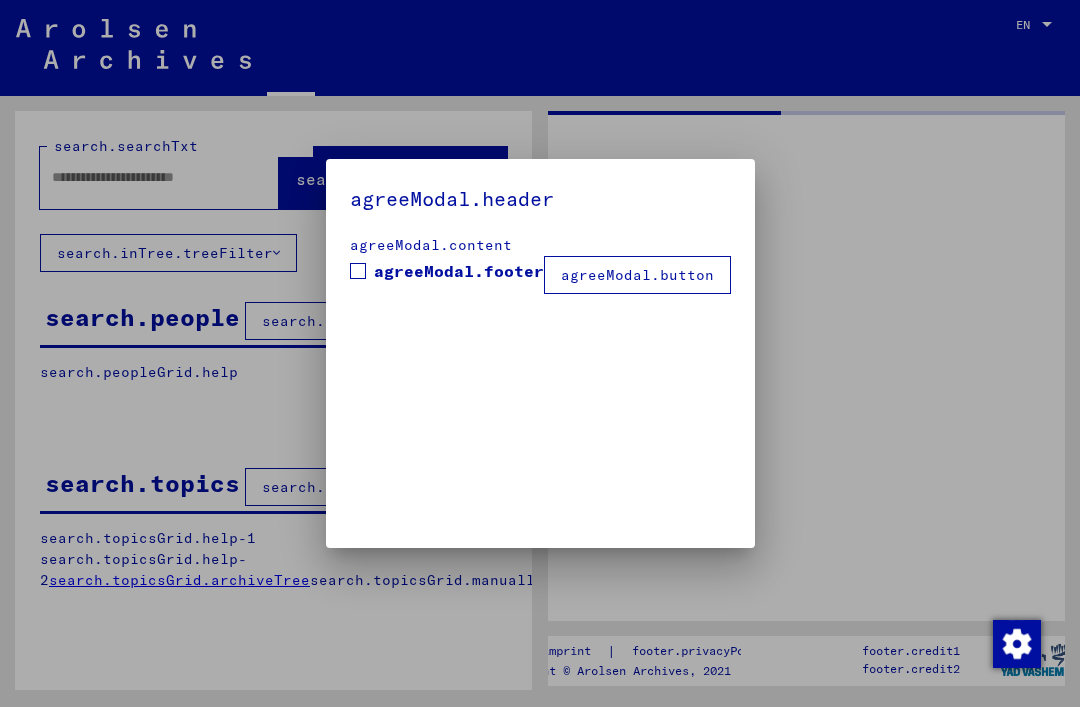 type on "********" 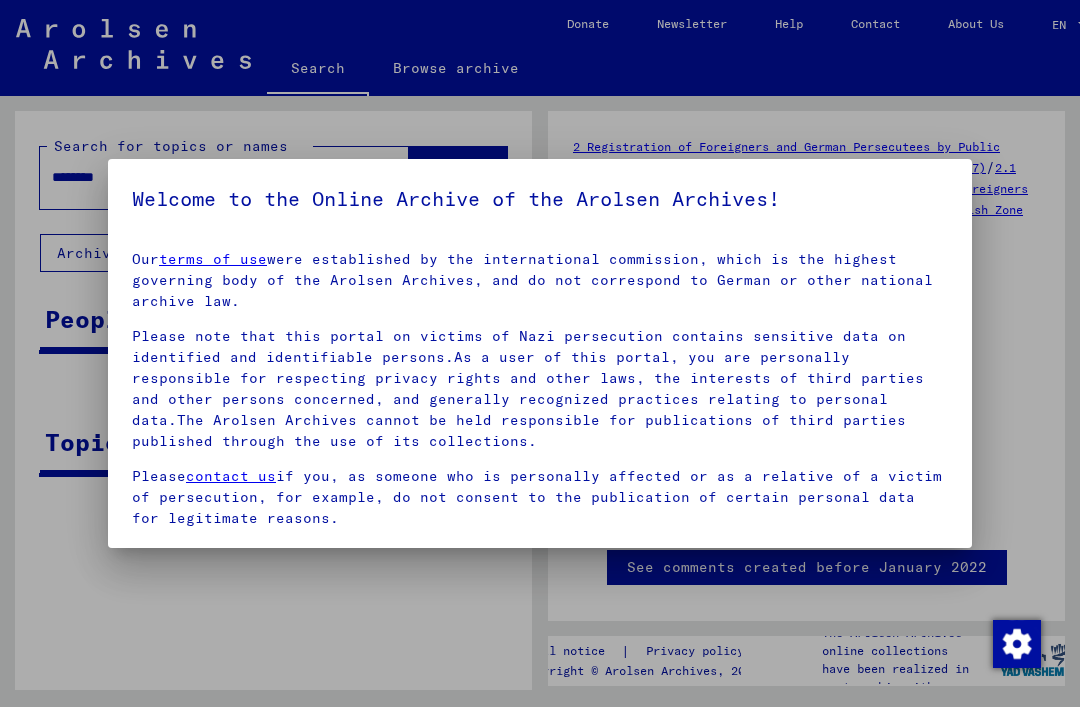 scroll, scrollTop: 0, scrollLeft: 0, axis: both 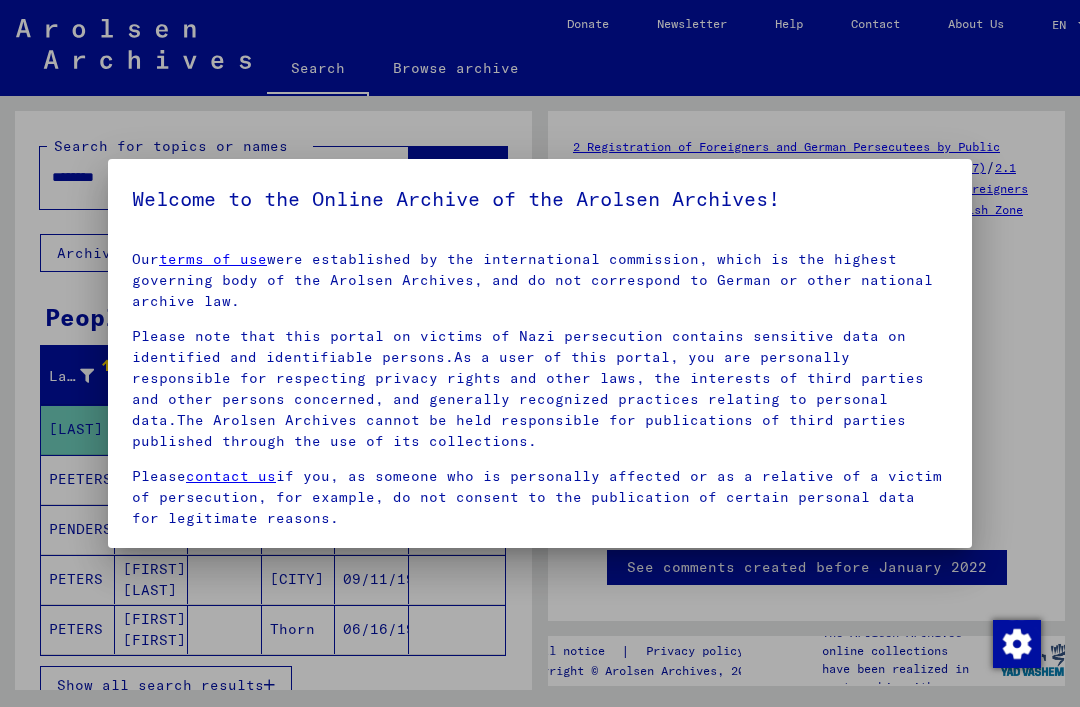 click on "Welcome to the Online Archive of the Arolsen Archives!" at bounding box center [540, 199] 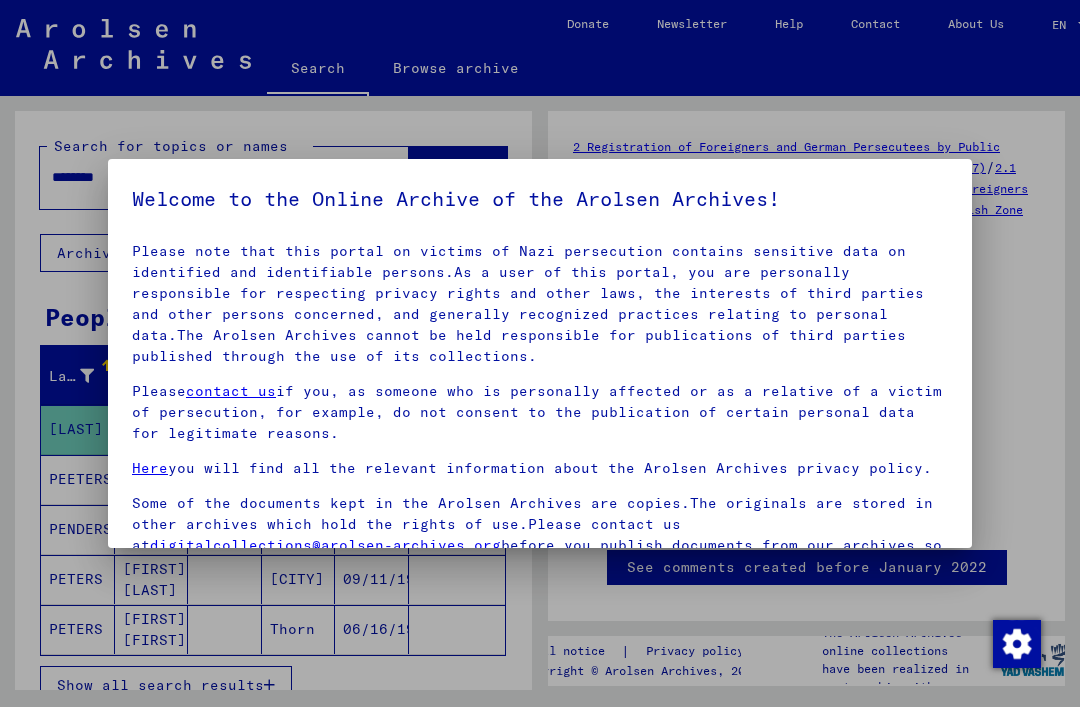 scroll, scrollTop: 84, scrollLeft: 0, axis: vertical 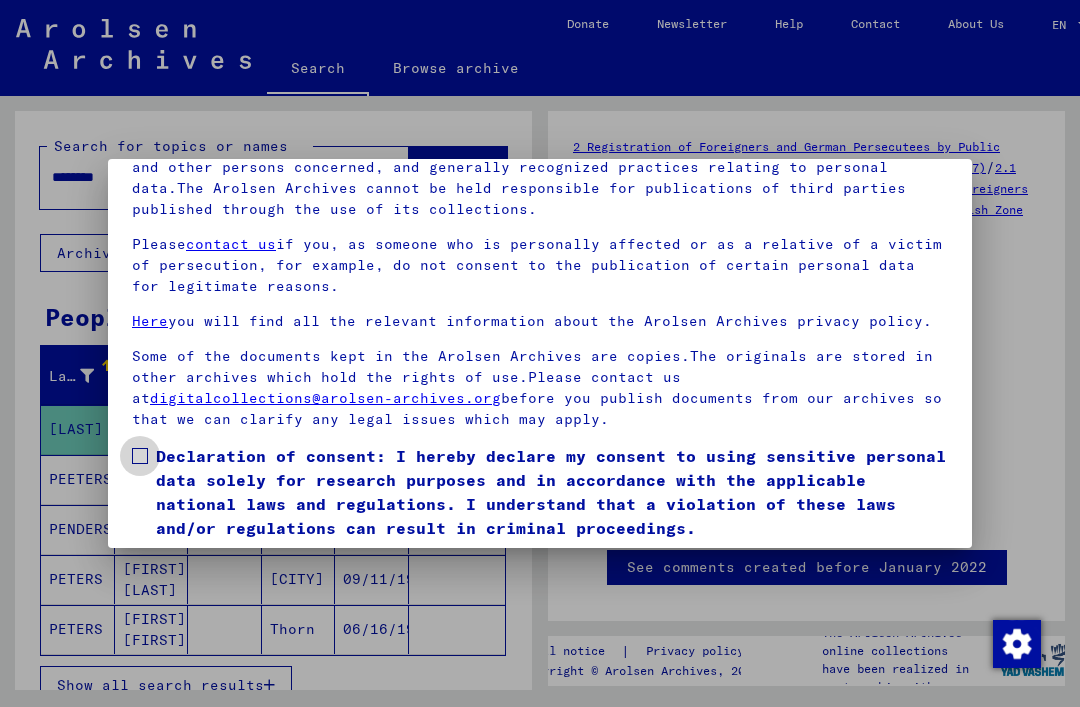 click at bounding box center [140, 456] 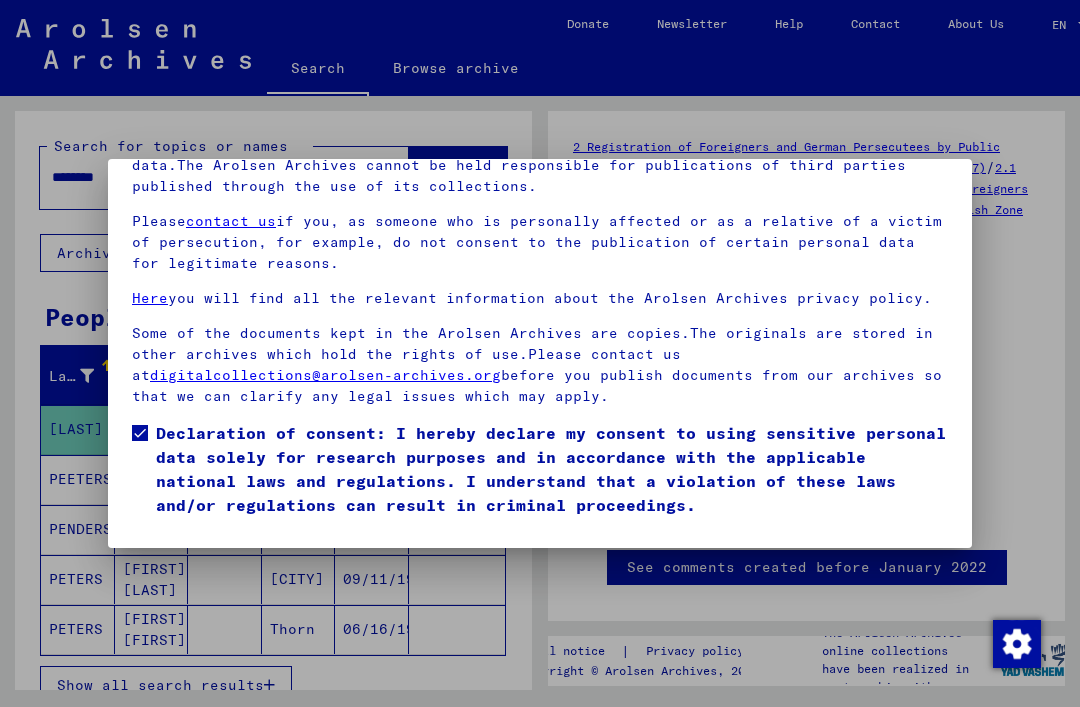 scroll, scrollTop: 212, scrollLeft: 0, axis: vertical 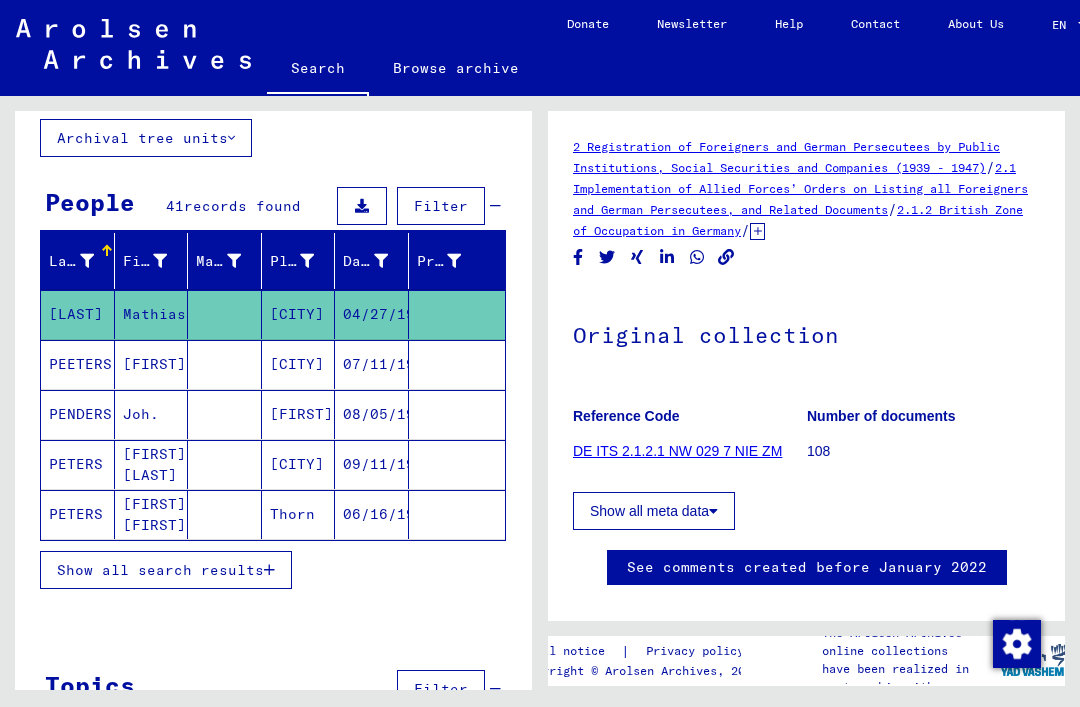 click on "[LAST]" 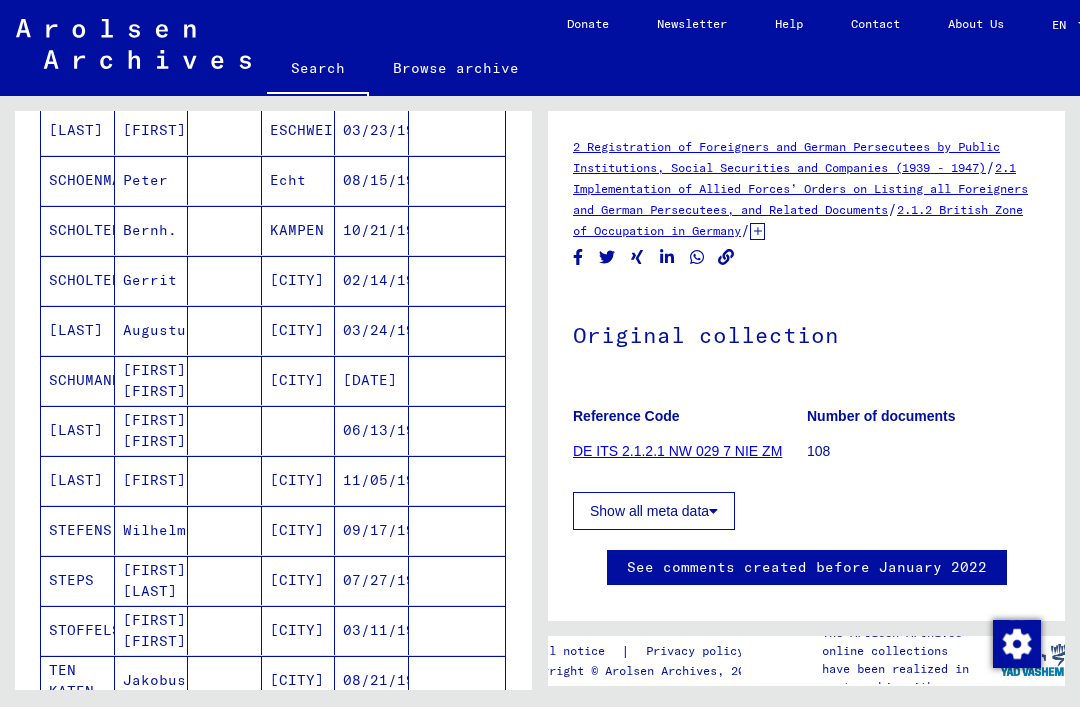 scroll, scrollTop: 878, scrollLeft: 0, axis: vertical 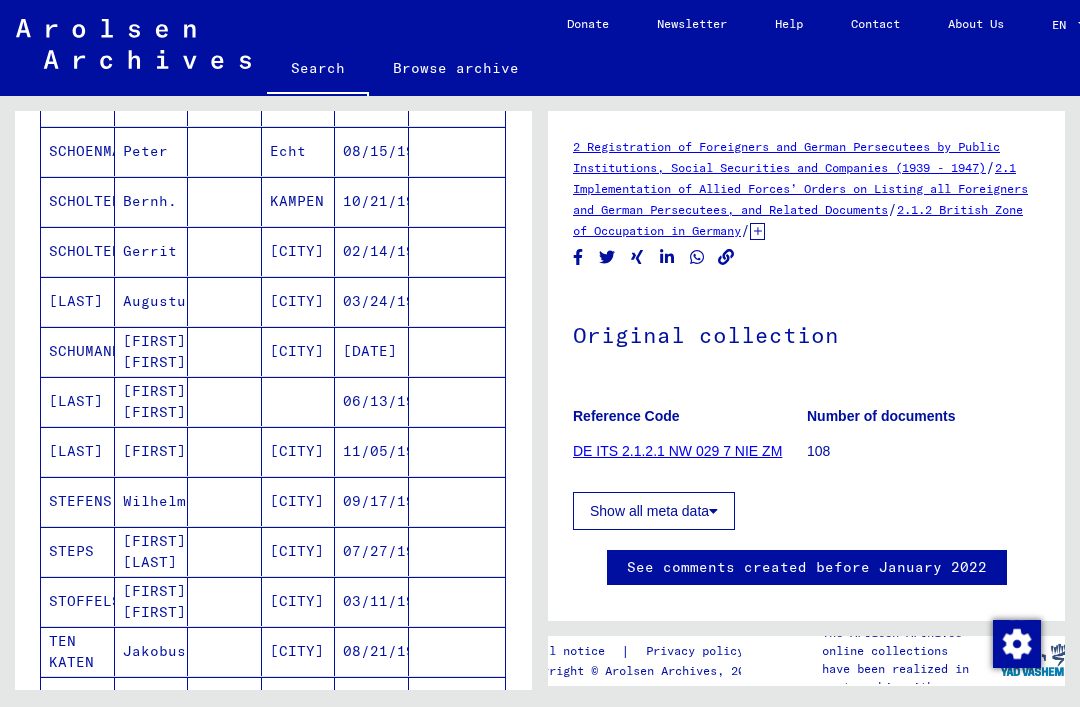 click on "[LAST]" at bounding box center [78, 451] 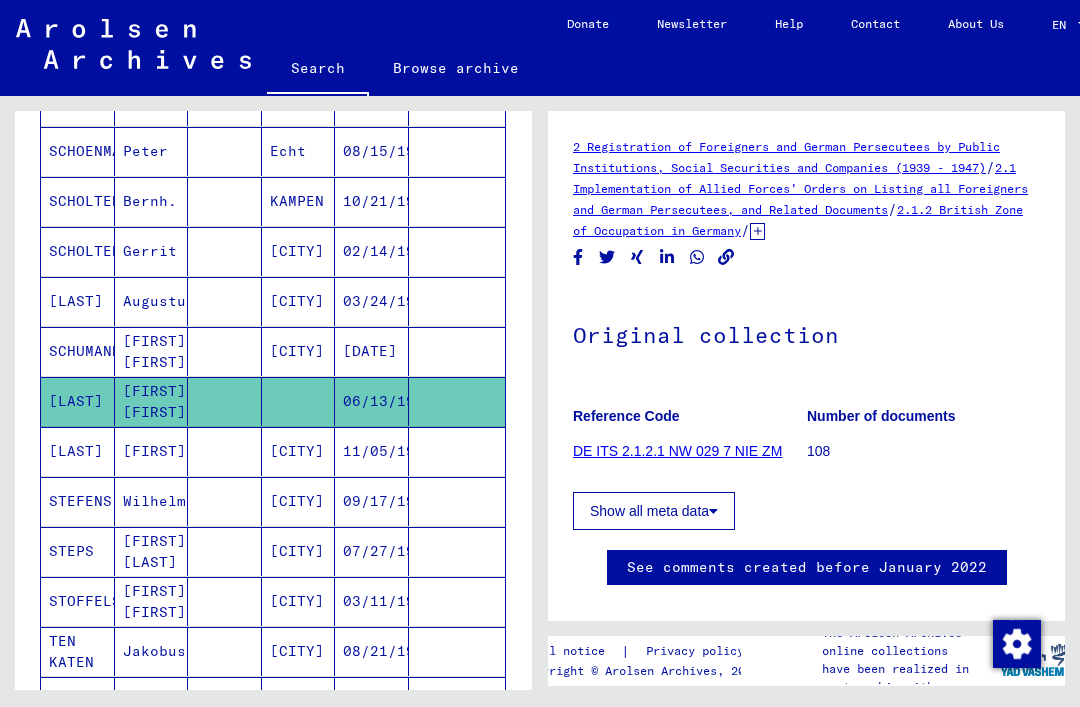 click 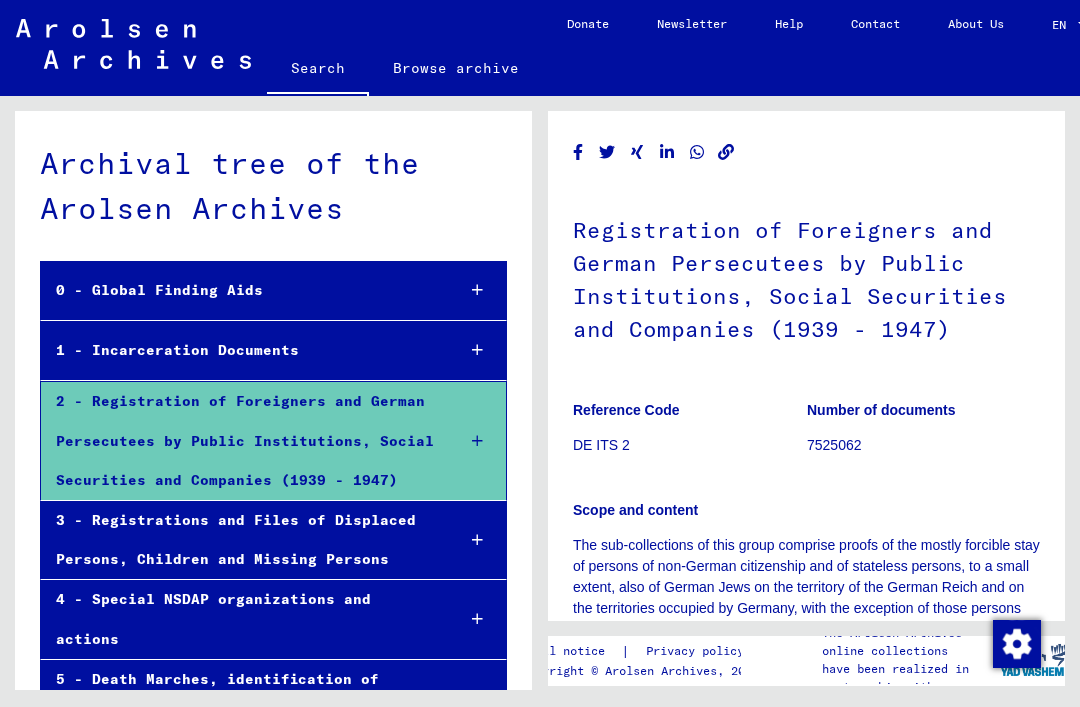 scroll, scrollTop: 0, scrollLeft: 0, axis: both 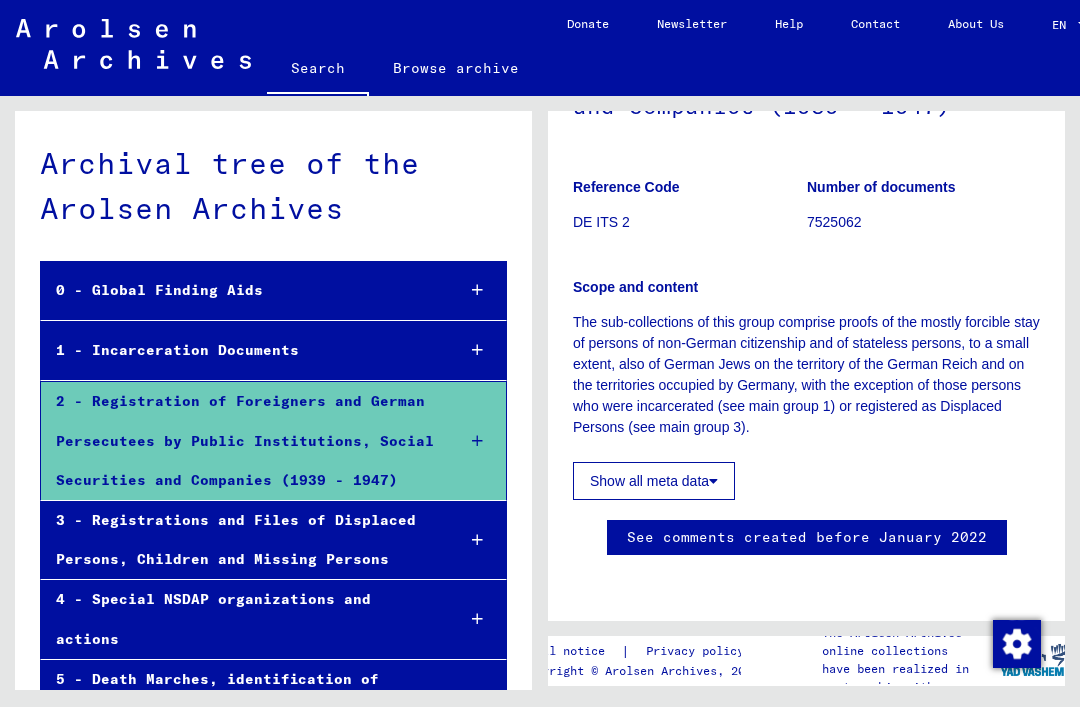 click on "Show all meta data" 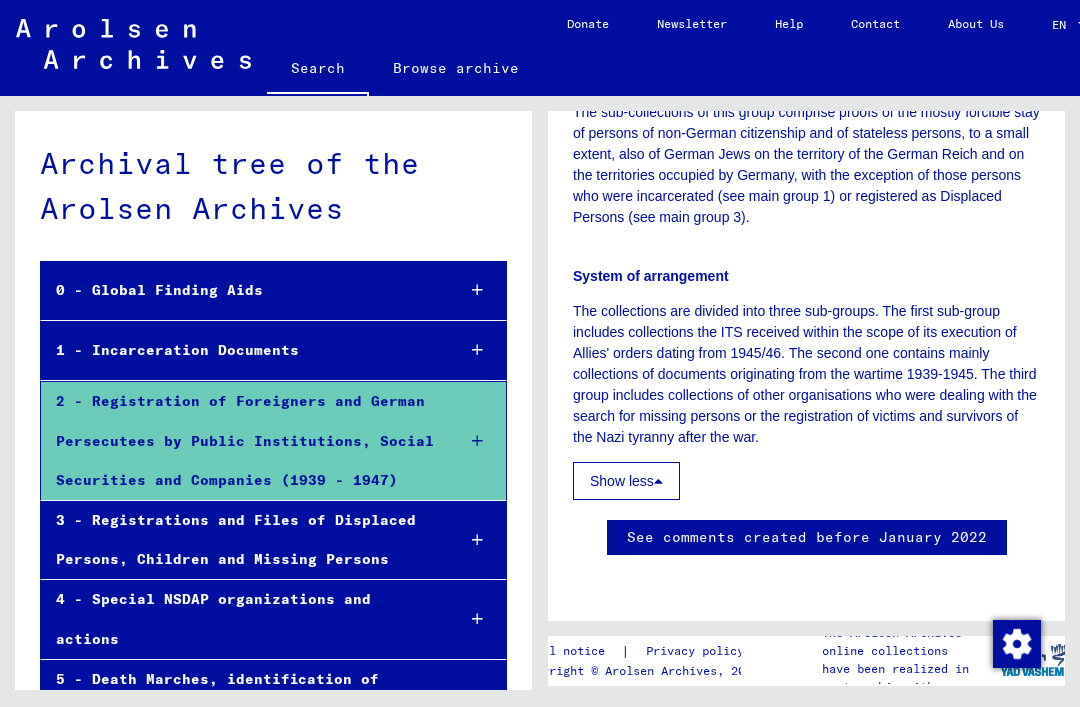 scroll, scrollTop: 530, scrollLeft: 0, axis: vertical 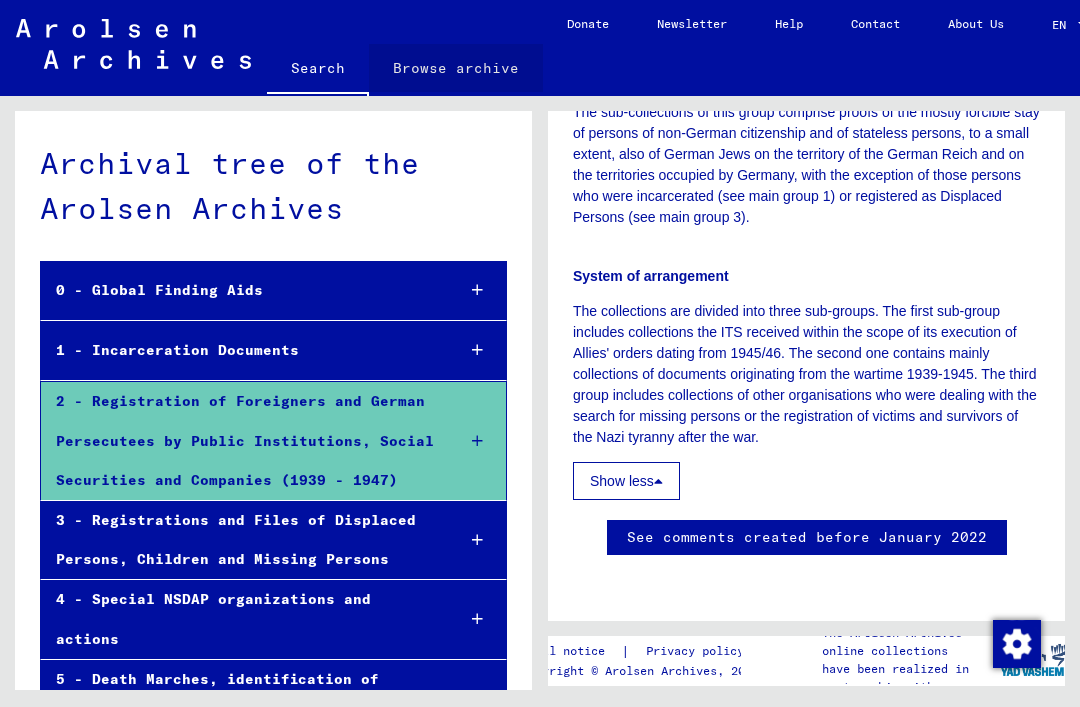 click on "Browse archive" 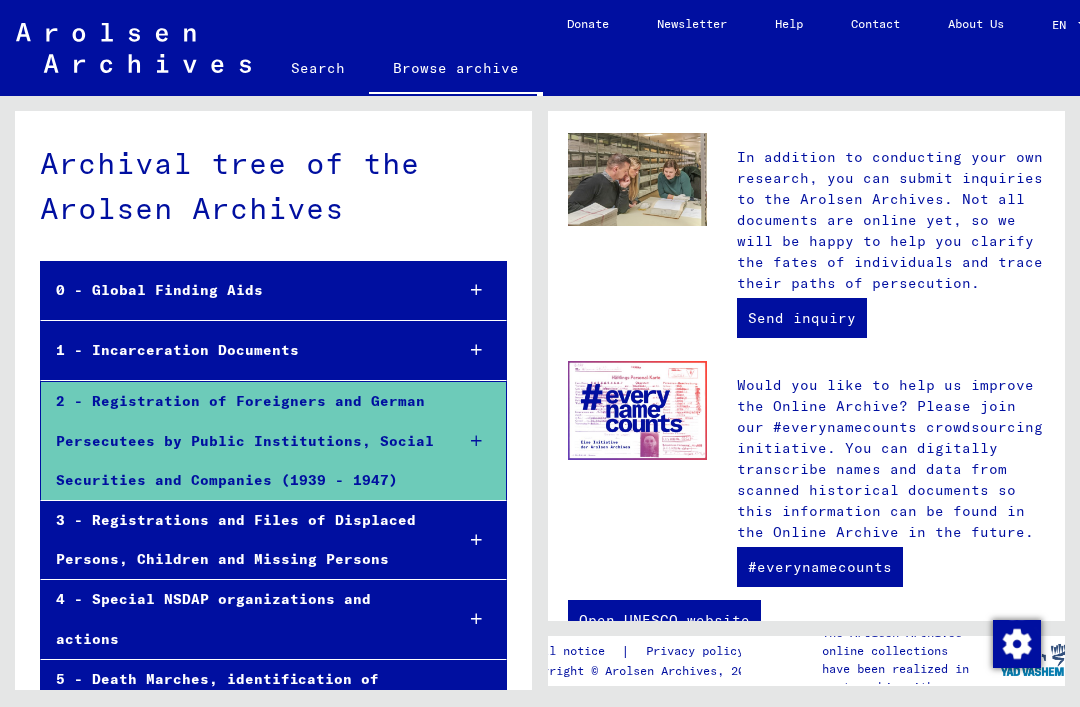 scroll, scrollTop: 949, scrollLeft: 0, axis: vertical 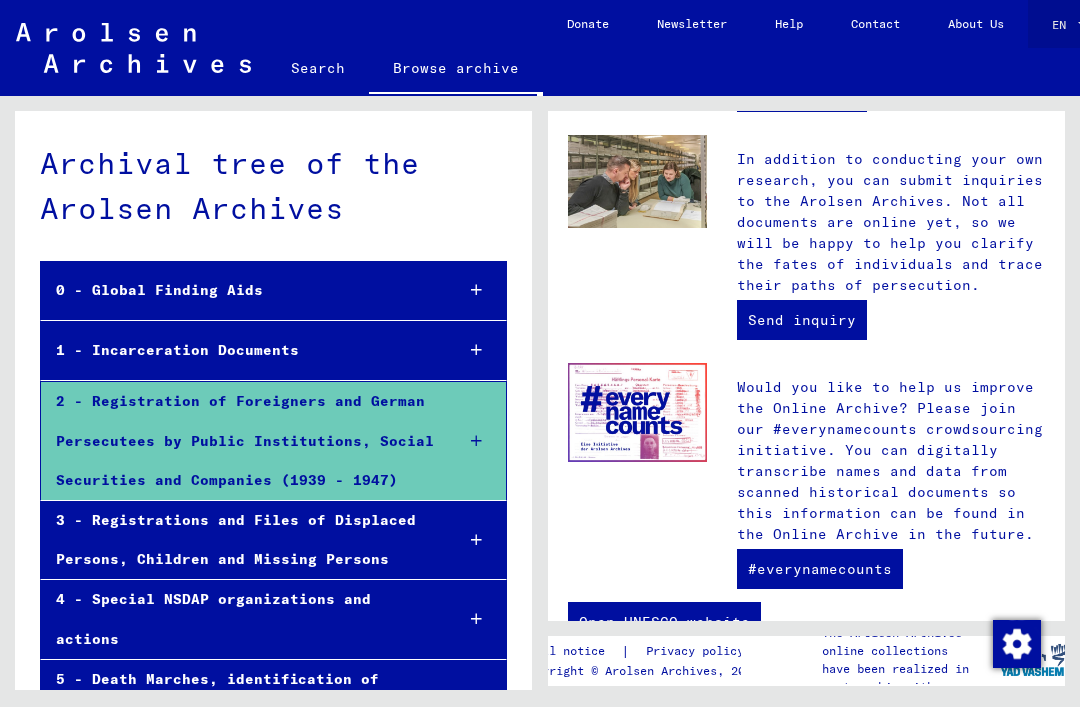 click on "EN" at bounding box center [1063, 25] 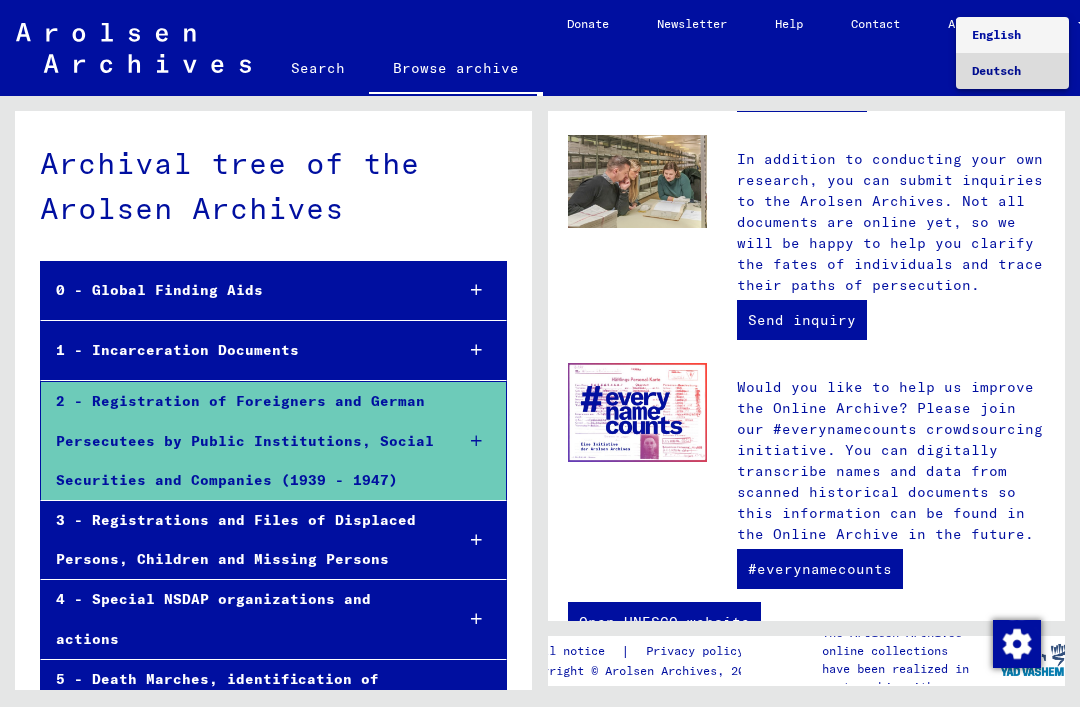 click on "Deutsch" at bounding box center [996, 70] 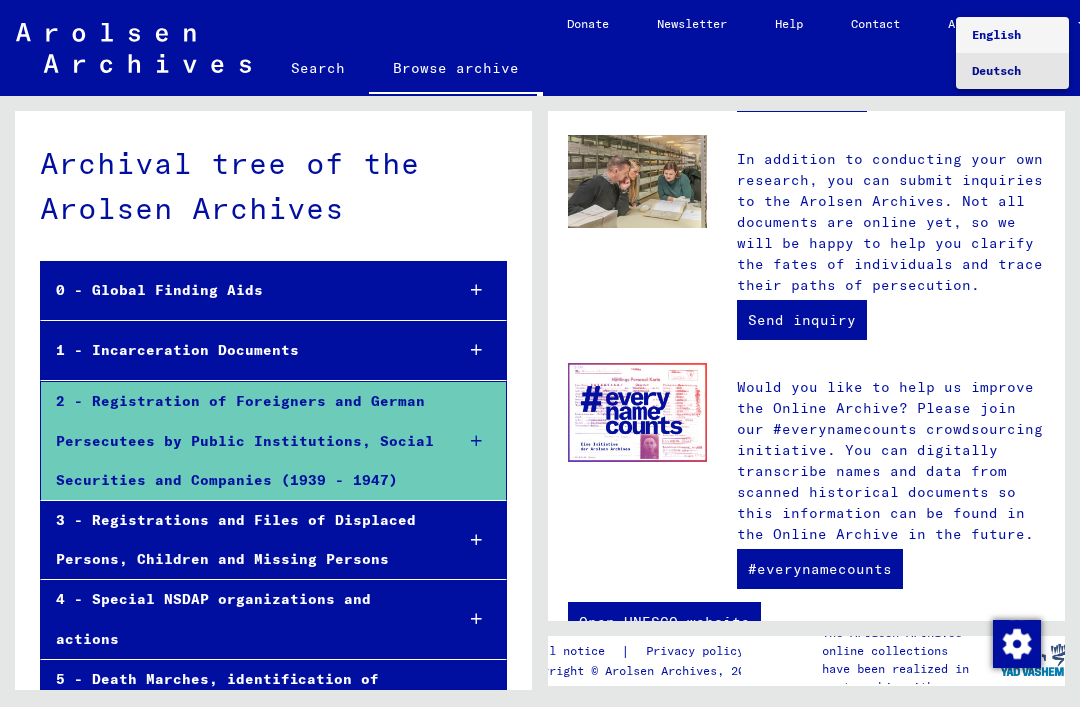 scroll, scrollTop: 0, scrollLeft: 21, axis: horizontal 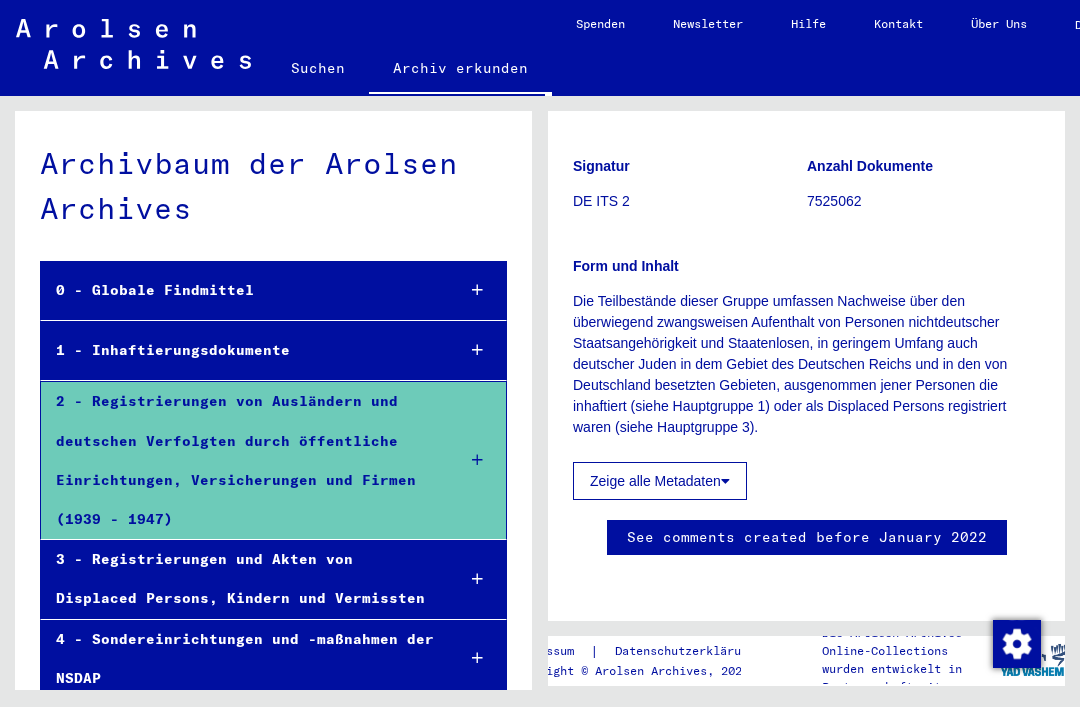 click at bounding box center (477, 290) 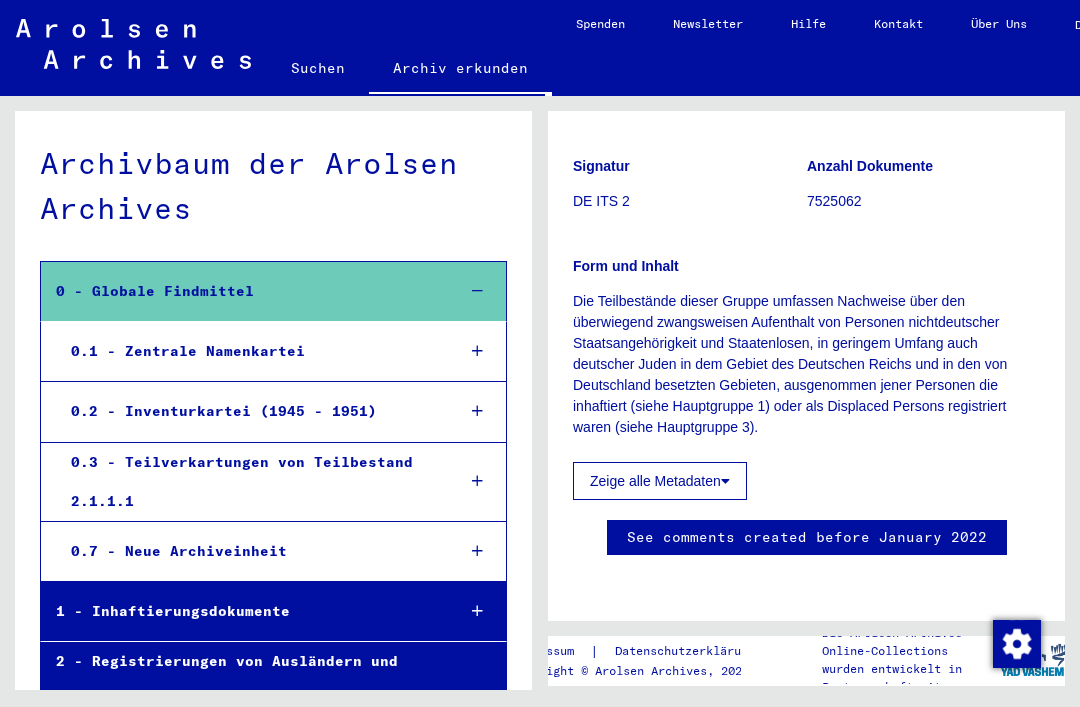 click at bounding box center (477, 351) 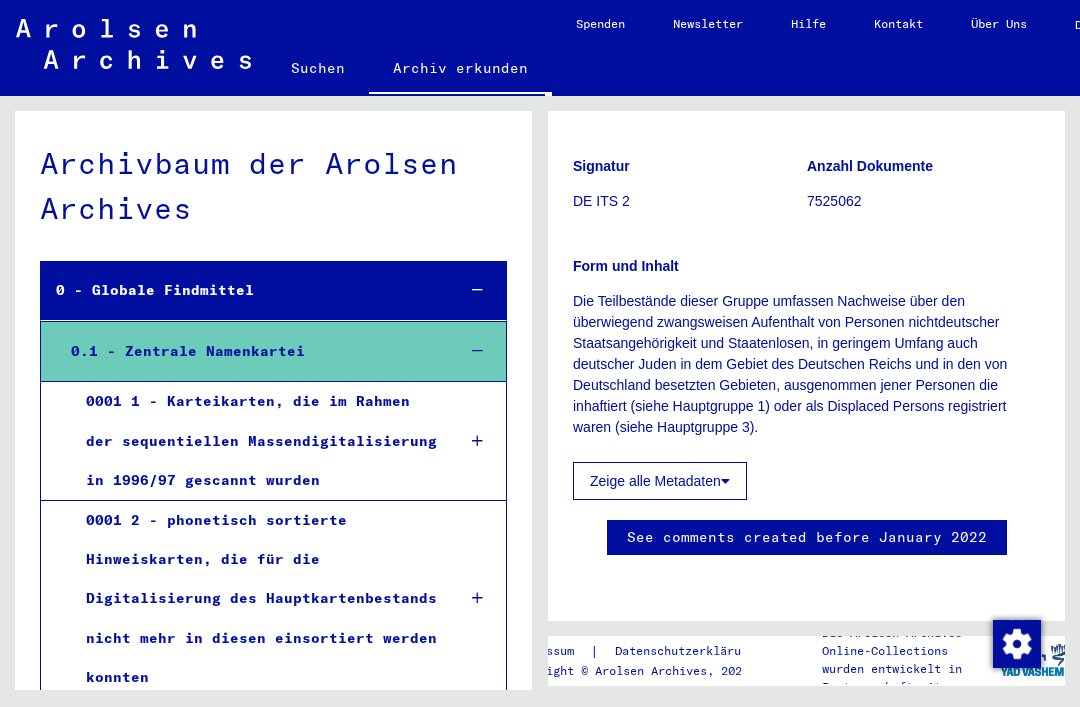 scroll, scrollTop: 0, scrollLeft: 0, axis: both 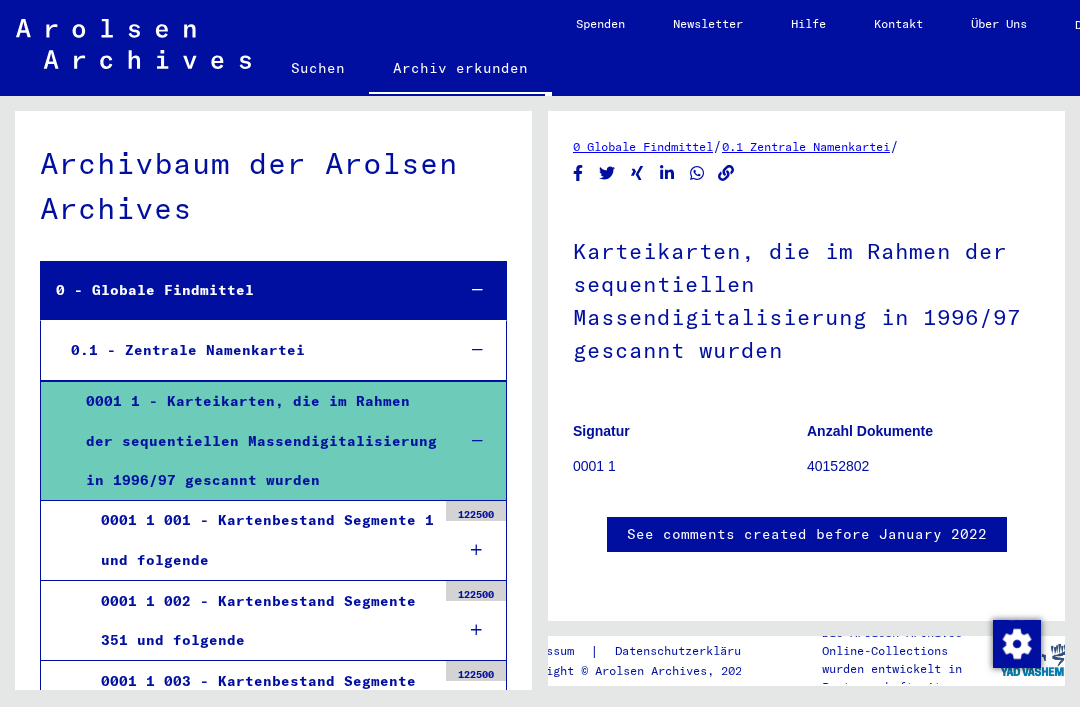 click on "0001 1 001 - Kartenbestand Segmente 1 und folgende" at bounding box center (261, 540) 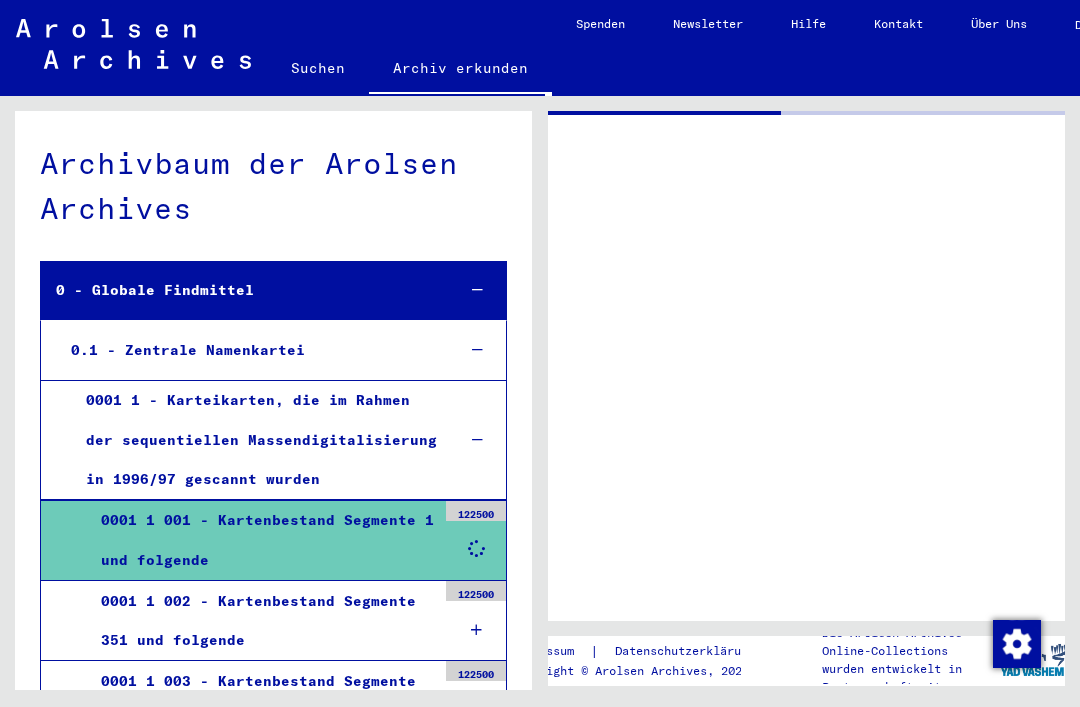 scroll, scrollTop: 0, scrollLeft: 0, axis: both 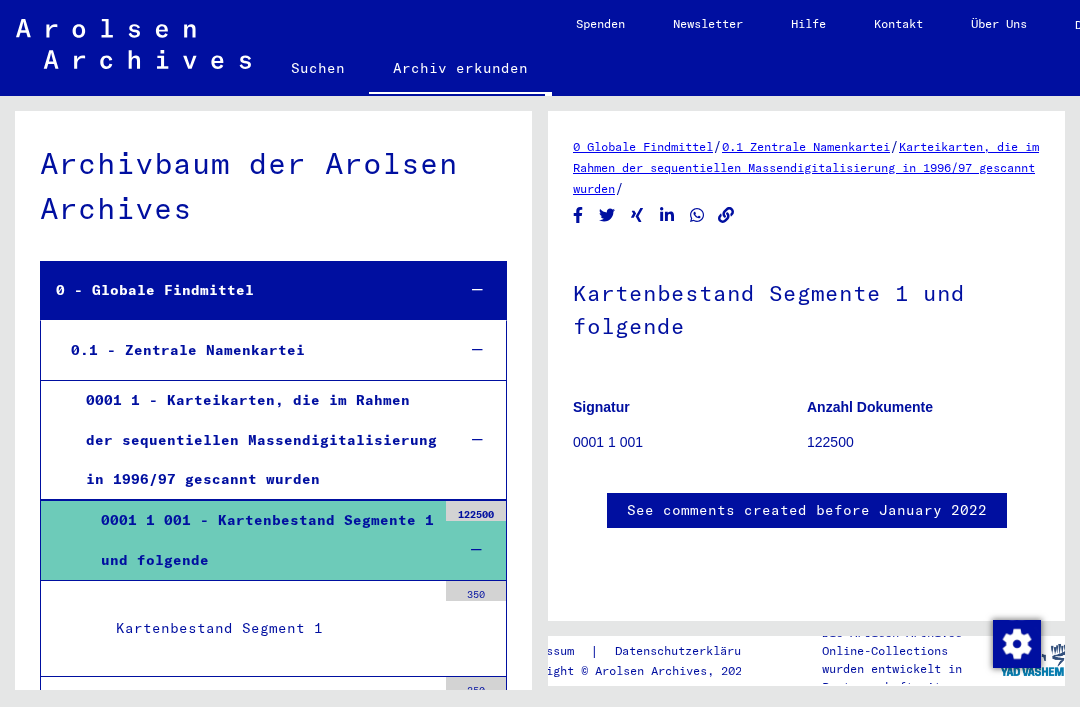 click on "Karteikarten, die im Rahmen der sequentiellen Massendigitalisierung in      1996/97 gescannt wurden" 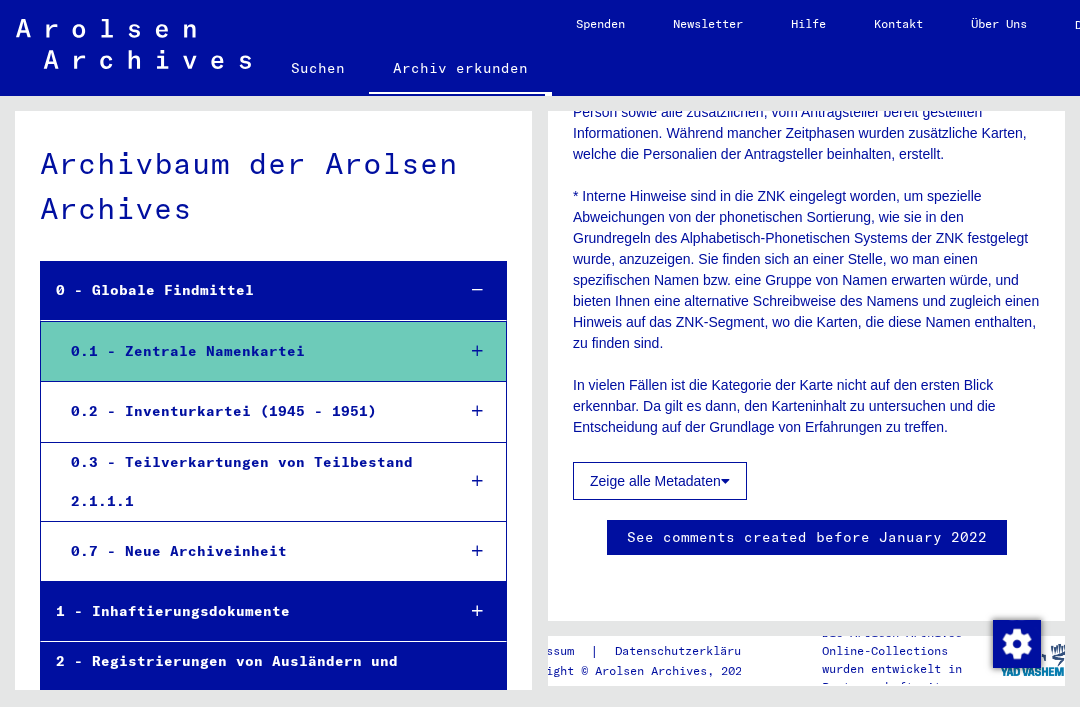 scroll, scrollTop: 1257, scrollLeft: 0, axis: vertical 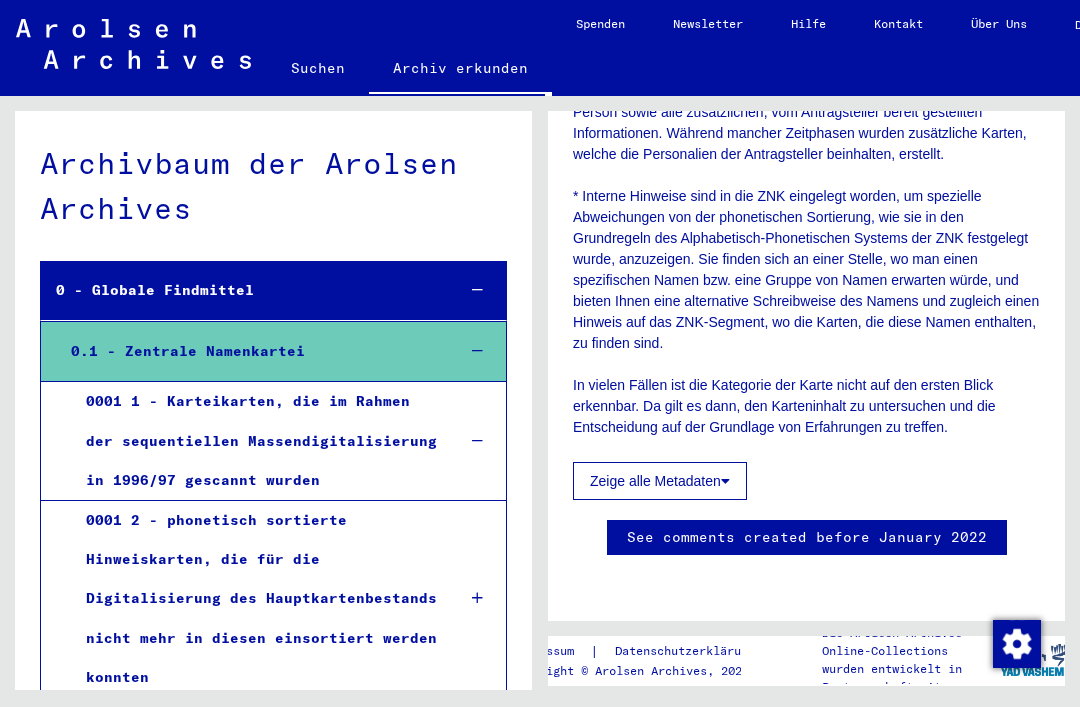 click on "0001 1 - Karteikarten, die im Rahmen der sequentiellen Massendigitalisierung in      1996/97 gescannt wurden" at bounding box center (255, 441) 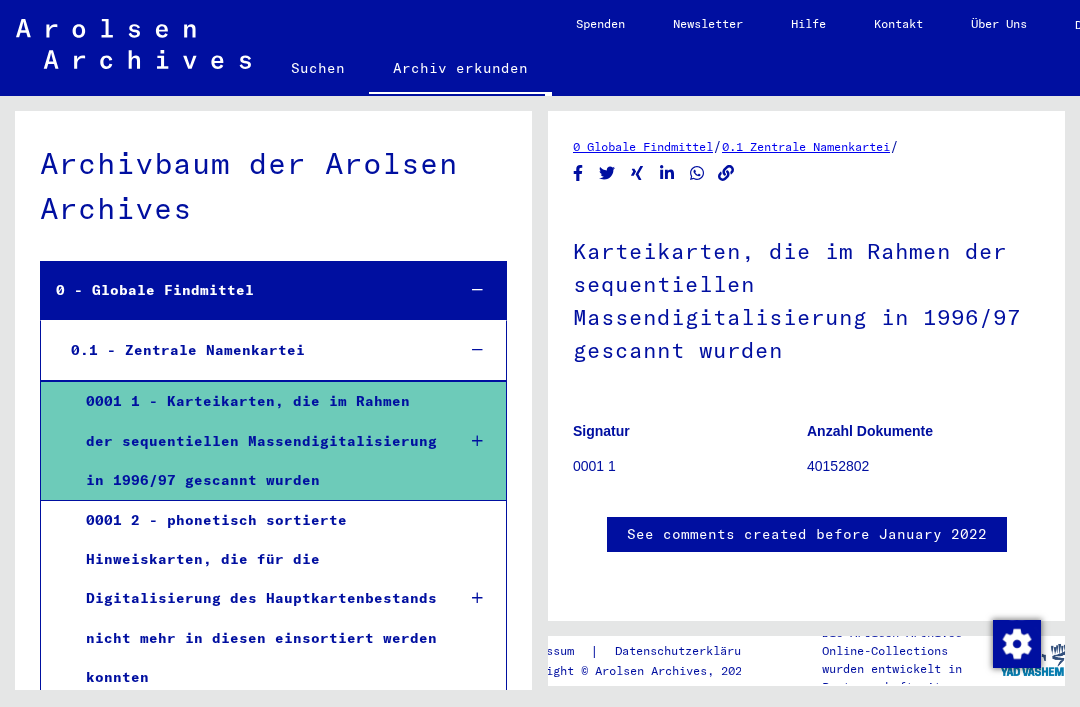 scroll, scrollTop: 675, scrollLeft: 0, axis: vertical 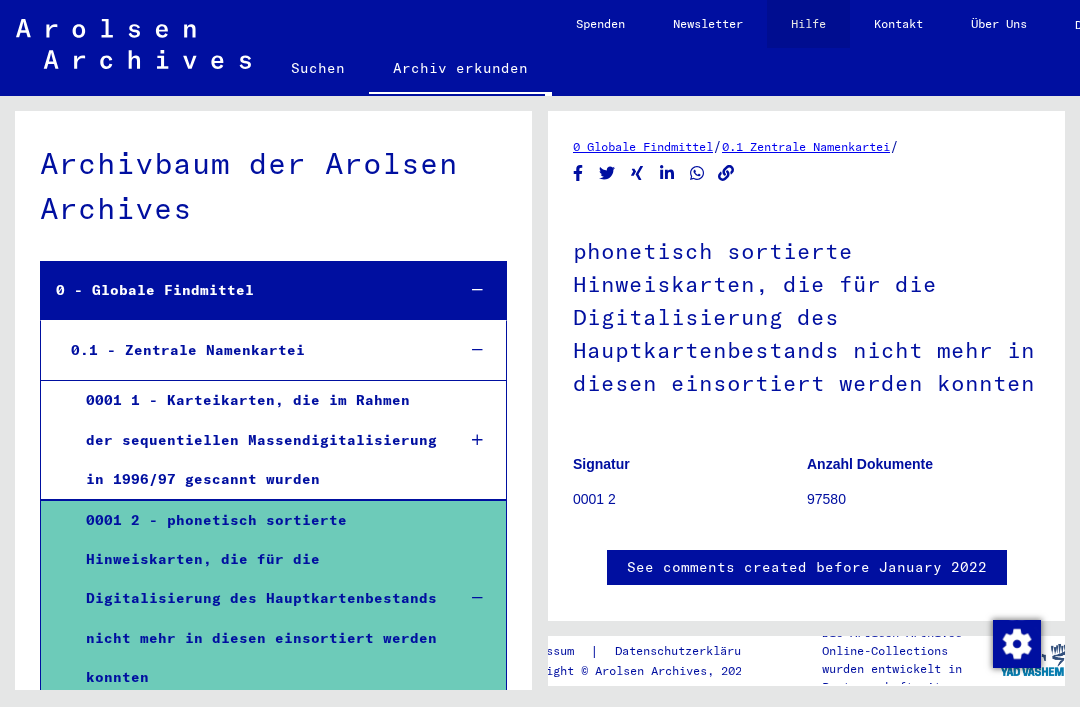 click on "Hilfe" 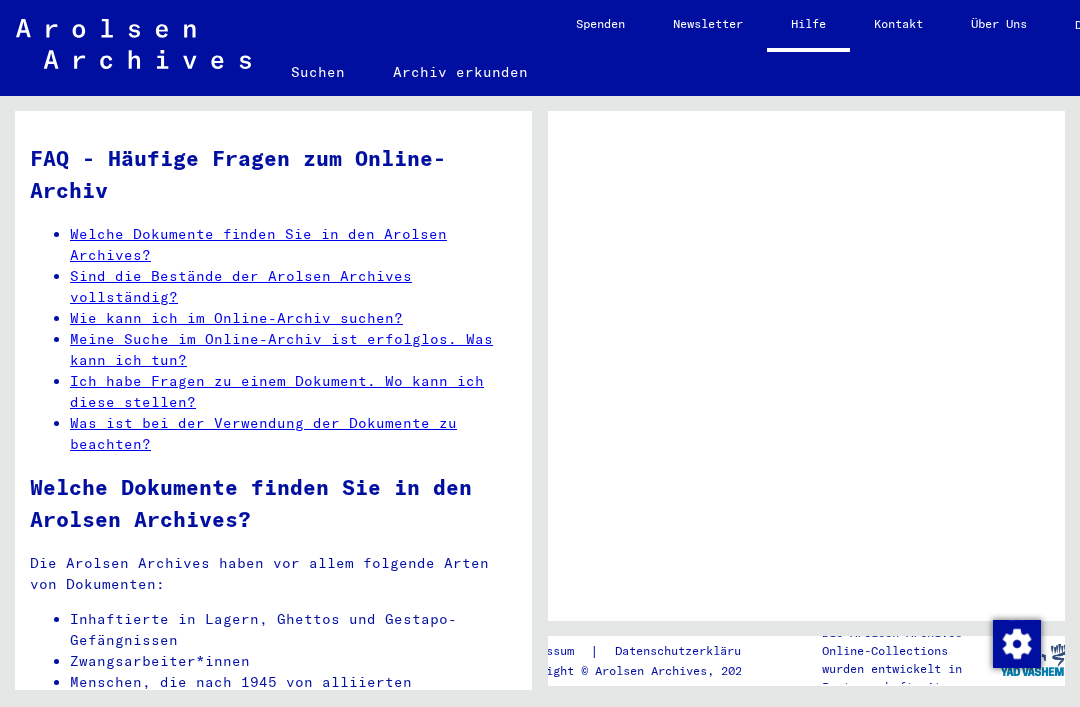 click on "Welche Dokumente finden Sie in den Arolsen Archives?" 